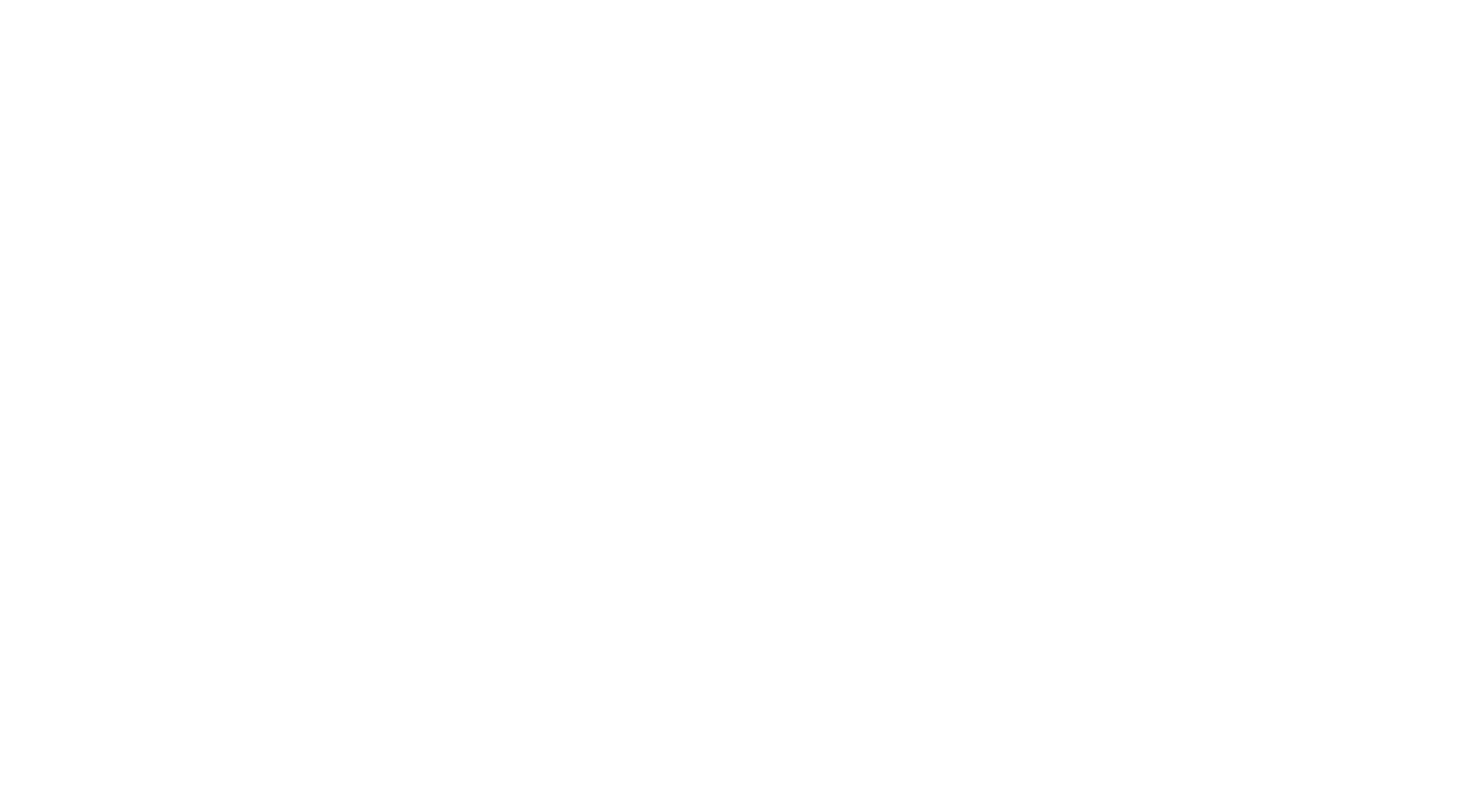 scroll, scrollTop: 0, scrollLeft: 0, axis: both 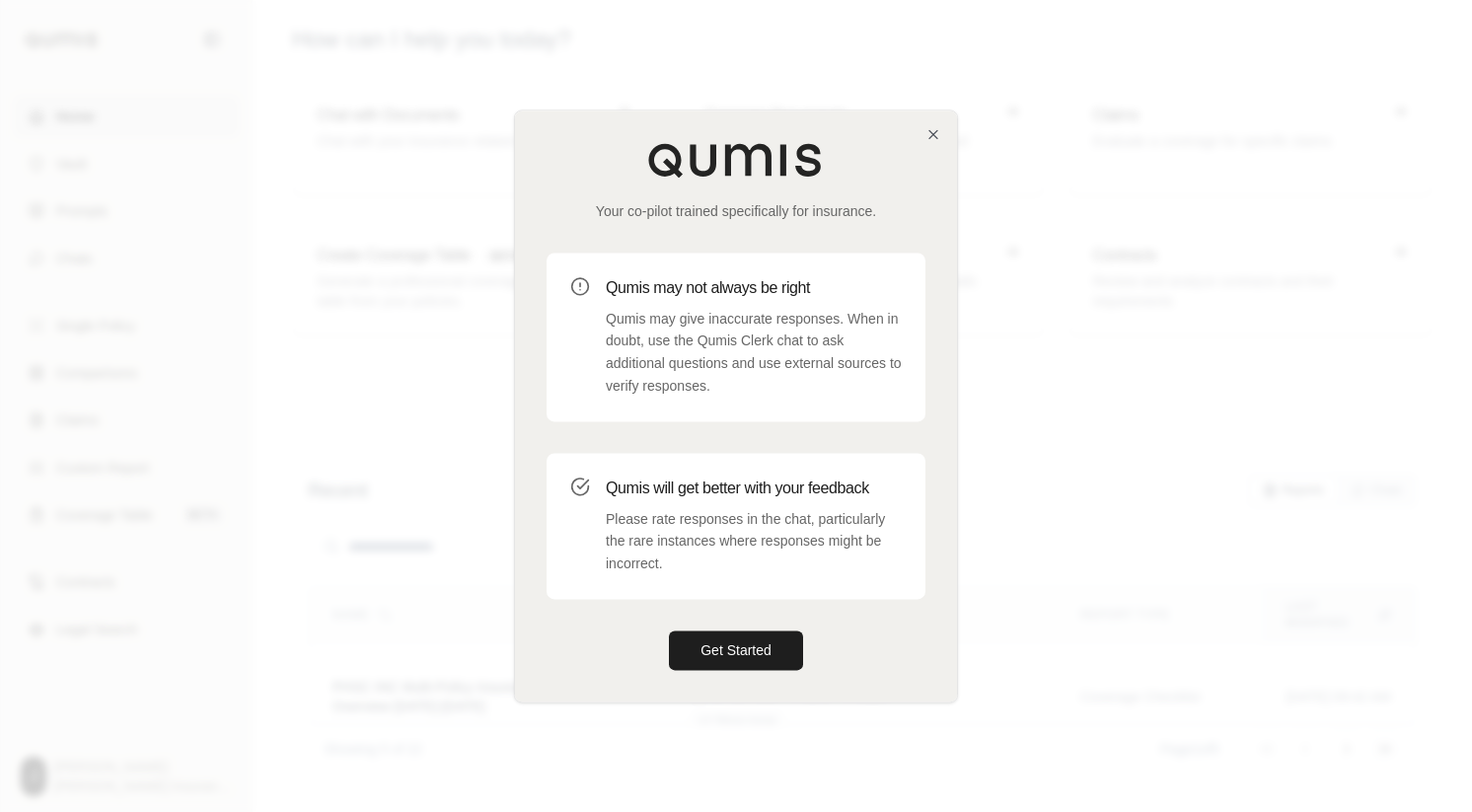 click on "Your co-pilot trained specifically for insurance. Qumis may not always be right Qumis may give inaccurate responses. When in doubt, use the Qumis Clerk chat to ask additional questions and use external sources to verify responses. Qumis will get better with your feedback Please rate responses in the chat, particularly the rare instances where responses might be incorrect. Get Started" at bounding box center [736, 406] 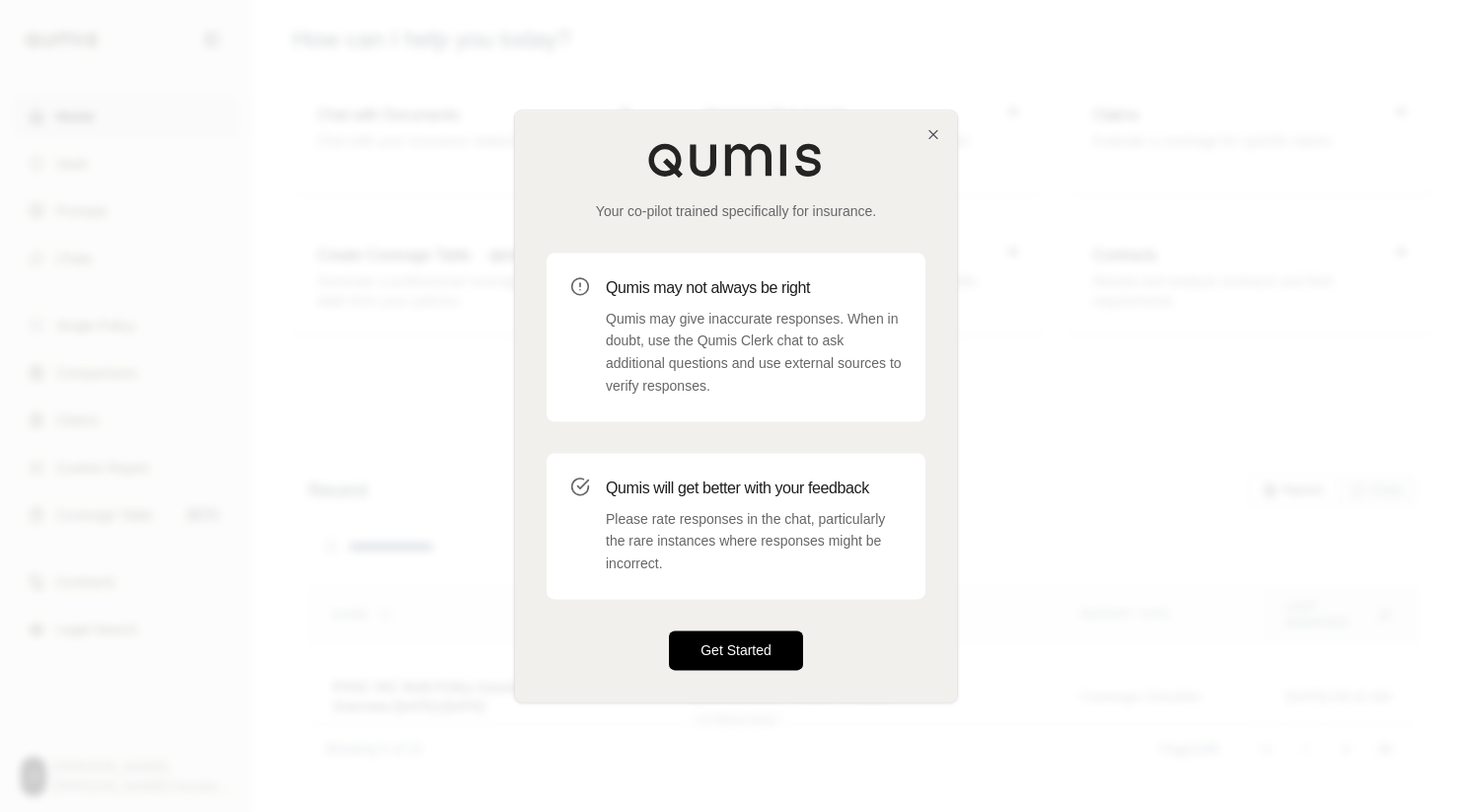 click on "Get Started" at bounding box center [736, 650] 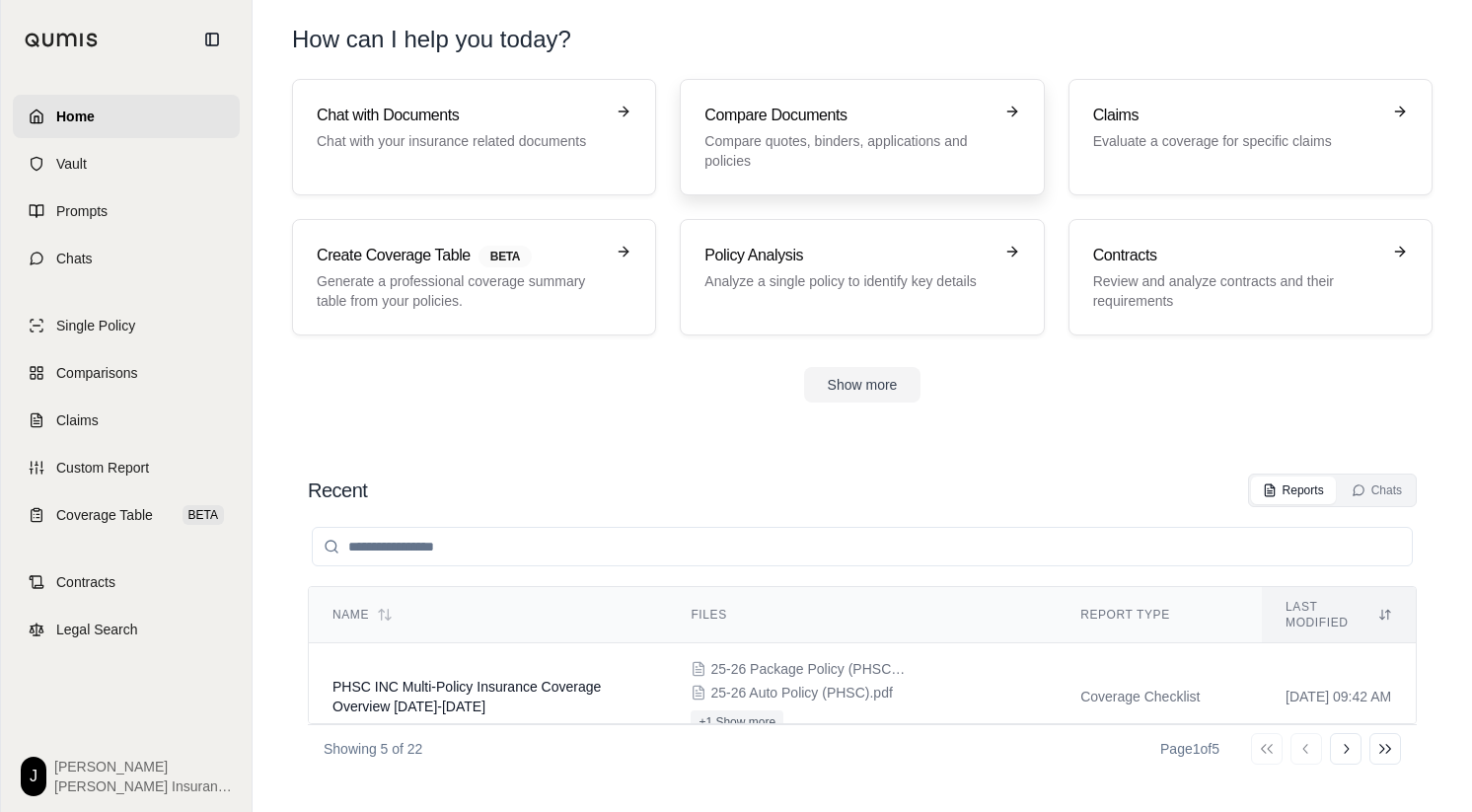 click on "Compare quotes, binders, applications and policies" at bounding box center (847, 151) 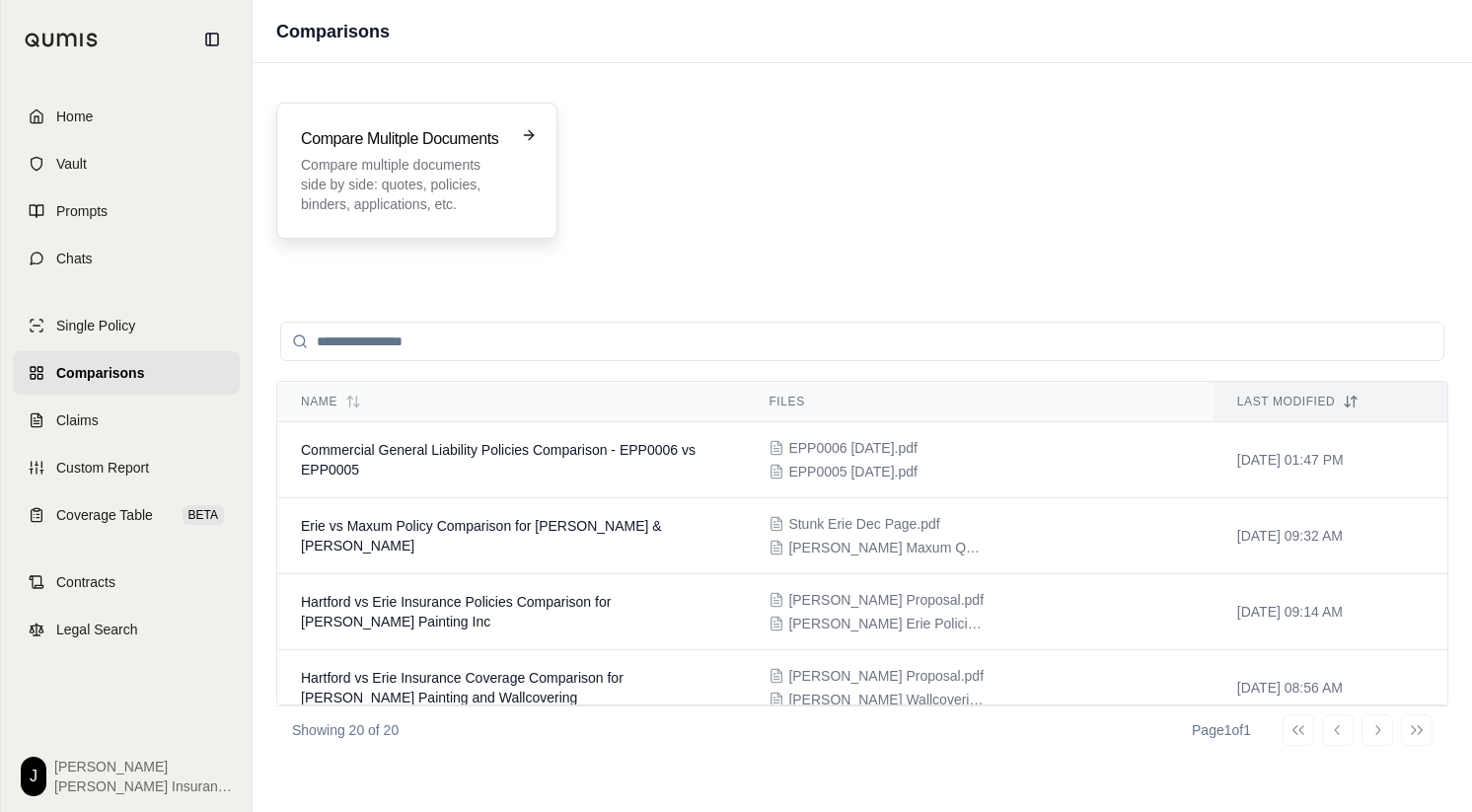 click on "Compare multiple documents side by side: quotes, policies, binders, applications, etc." at bounding box center [403, 185] 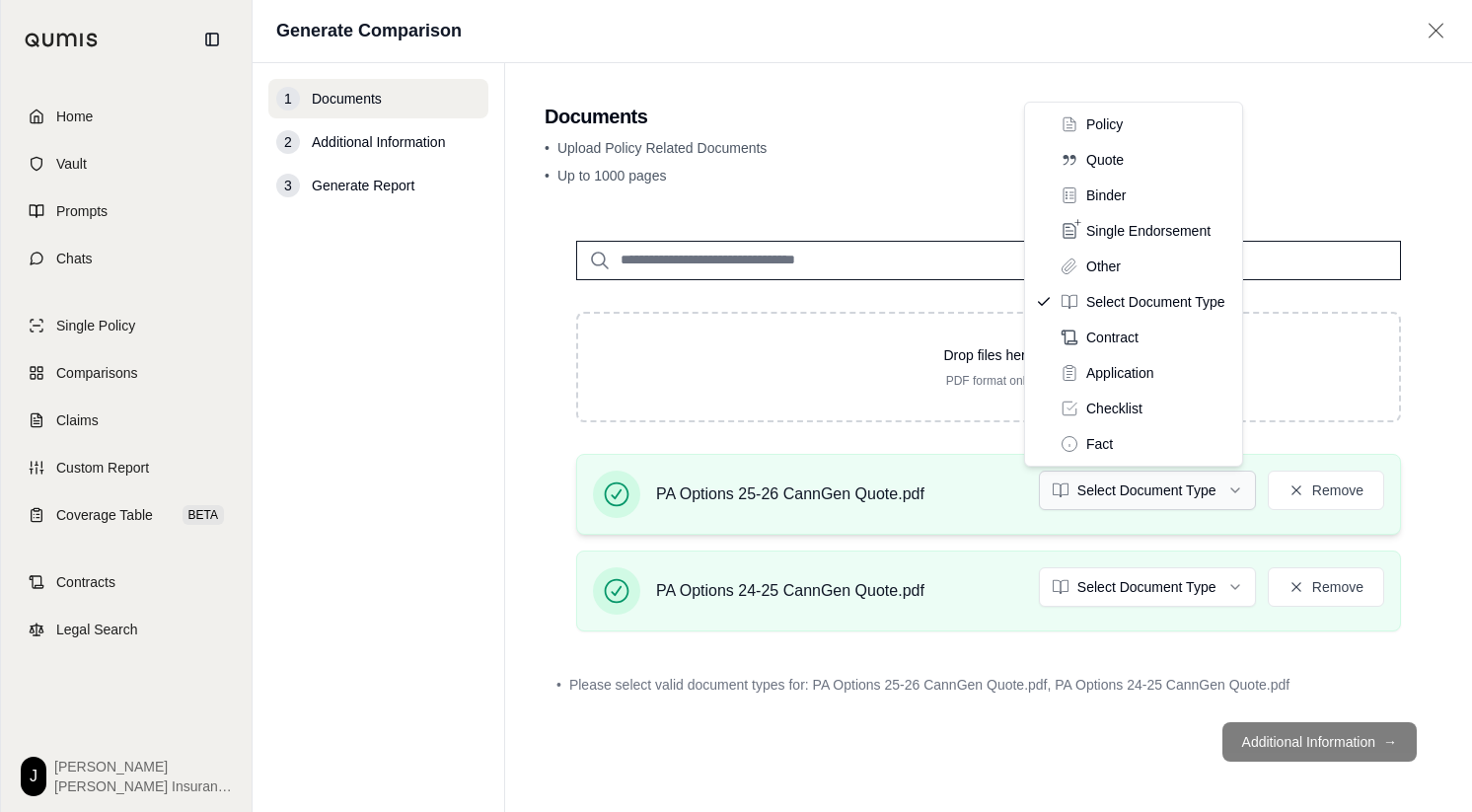 click on "Home Vault Prompts Chats Single Policy Comparisons Claims Custom Report Coverage Table BETA Contracts Legal Search J [PERSON_NAME] Insurance Generate Comparison 1 Documents 2 Additional Information 3 Generate Report Documents • Upload Policy Related Documents • Up to 1000 pages Drop files here PDF format only PA Options 25-26 CannGen Quote.pdf Select Document Type Remove PA Options 24-25 CannGen Quote.pdf Select Document Type Remove • Please select valid document types for: PA Options 25-26 CannGen Quote.pdf,
PA Options 24-25 CannGen Quote.pdf Additional Information →
Policy Quote Binder Single Endorsement Other Select Document Type Contract Application Checklist Fact" at bounding box center (736, 406) 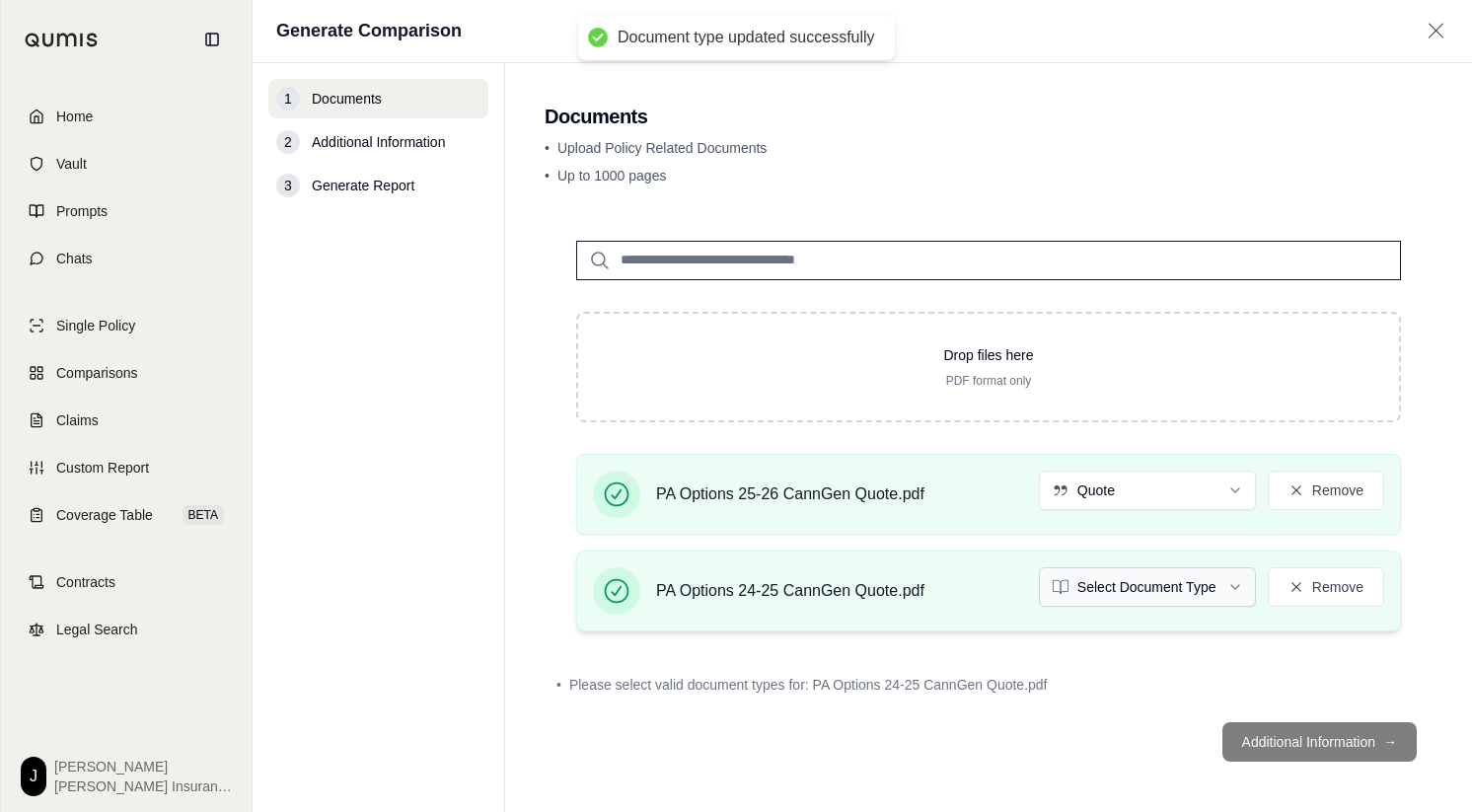 click on "Document type updated successfully Home Vault Prompts Chats Single Policy Comparisons Claims Custom Report Coverage Table BETA Contracts Legal Search J [PERSON_NAME] Insurance Generate Comparison 1 Documents 2 Additional Information 3 Generate Report Documents • Upload Policy Related Documents • Up to 1000 pages Drop files here PDF format only PA Options 25-26 CannGen Quote.pdf Quote Remove PA Options 24-25 CannGen Quote.pdf Select Document Type Remove • Please select valid document types for: PA Options 24-25 CannGen Quote.pdf Additional Information →" at bounding box center [736, 406] 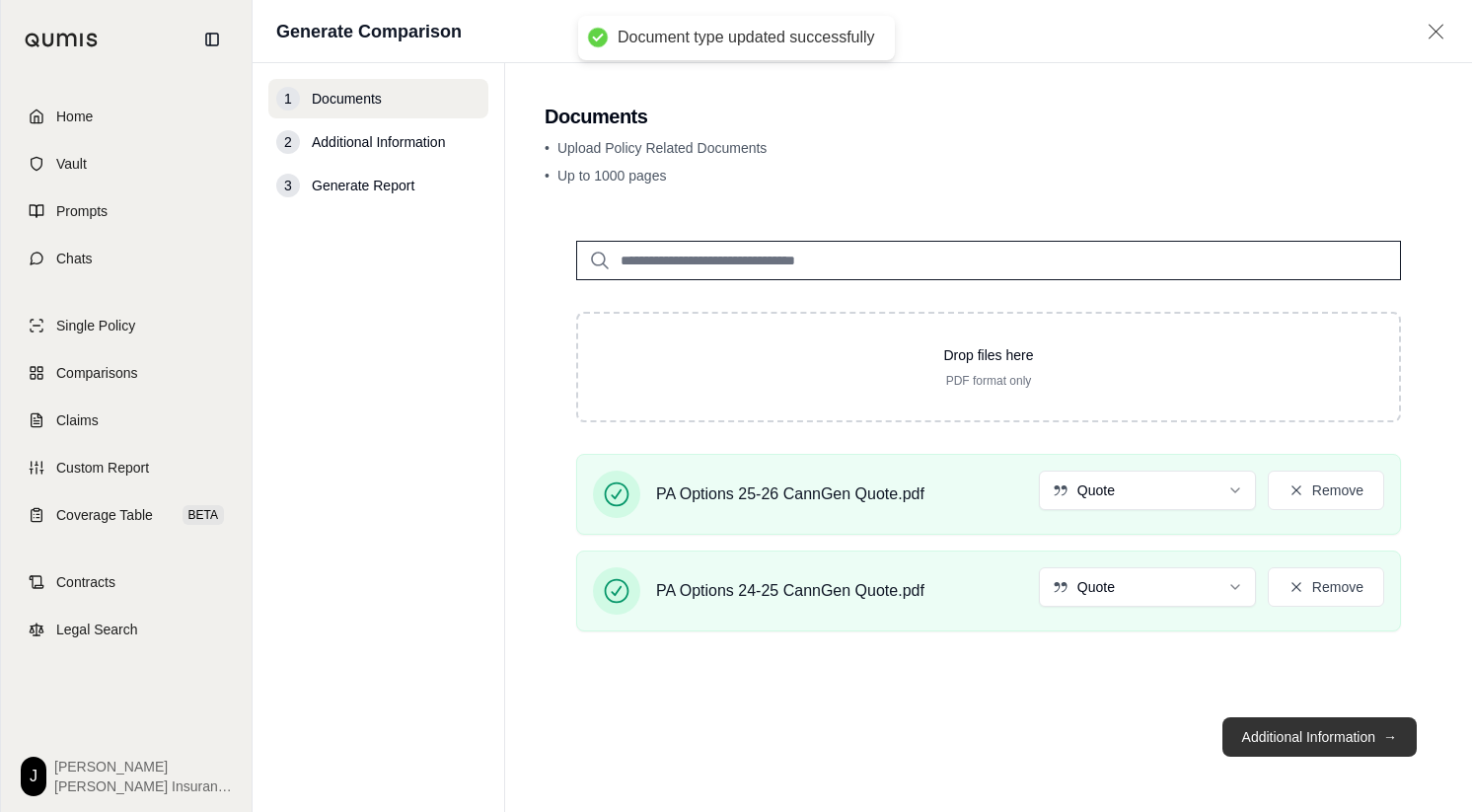 click on "Additional Information →" at bounding box center [1319, 737] 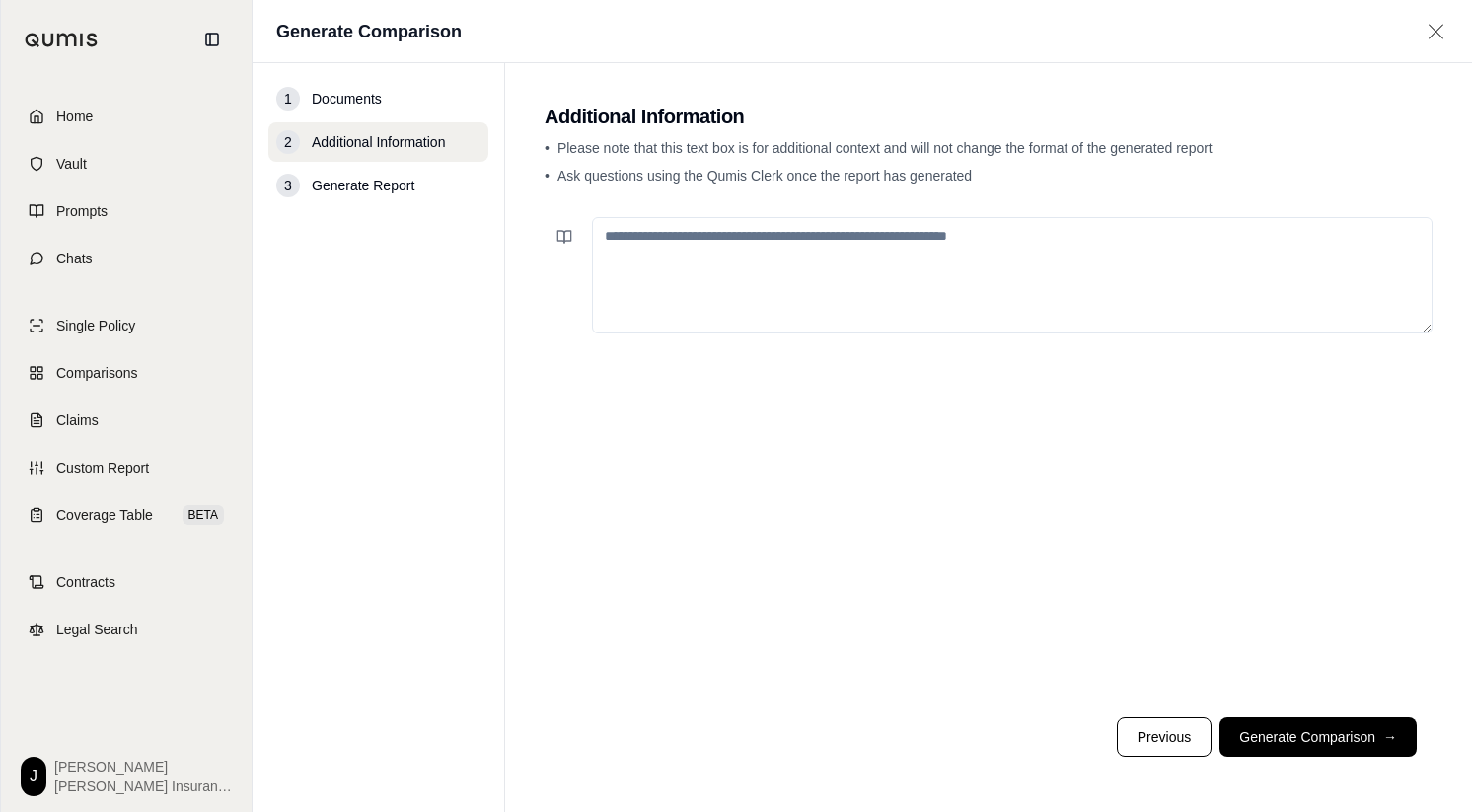 click at bounding box center (1012, 275) 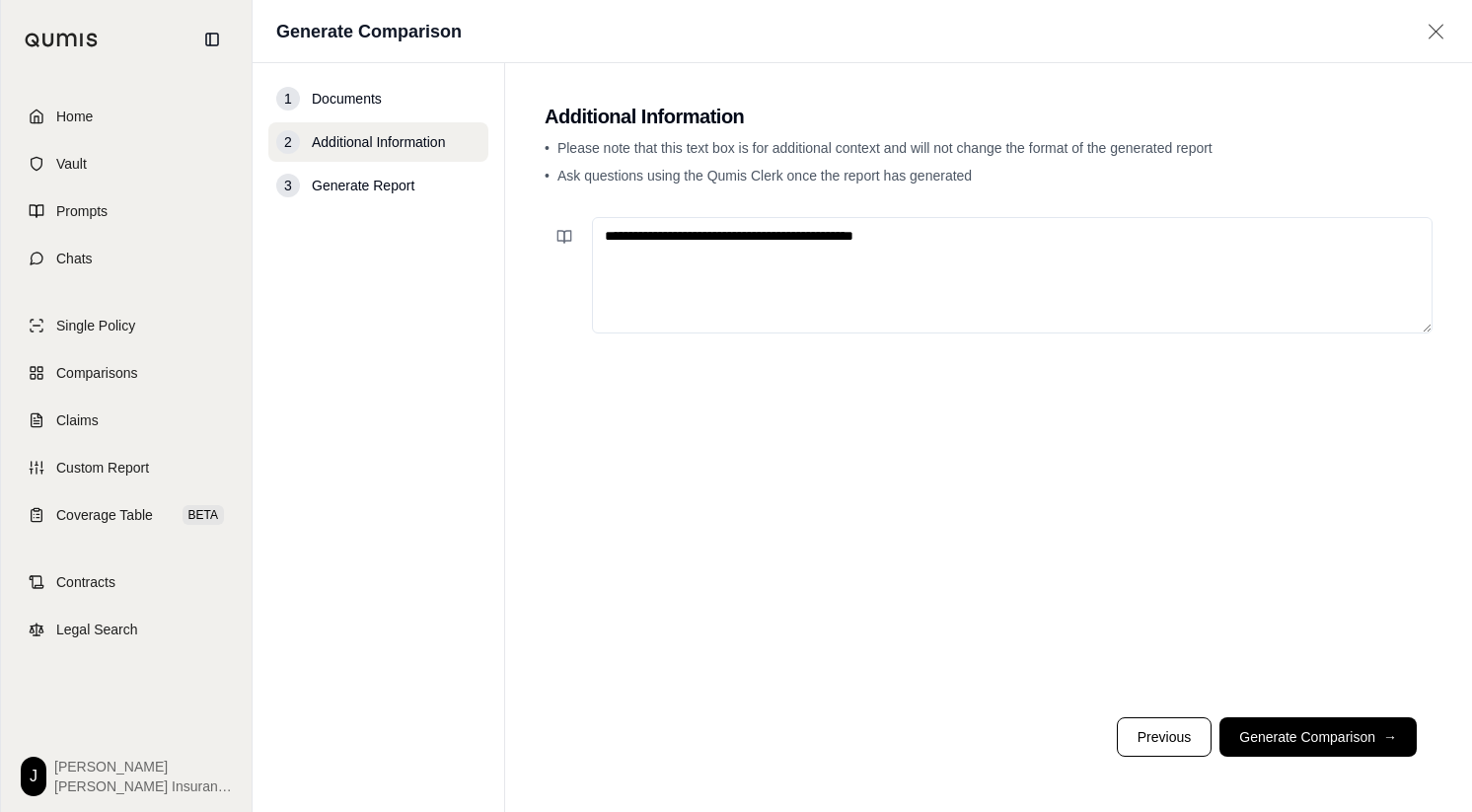 click on "**********" at bounding box center (1012, 275) 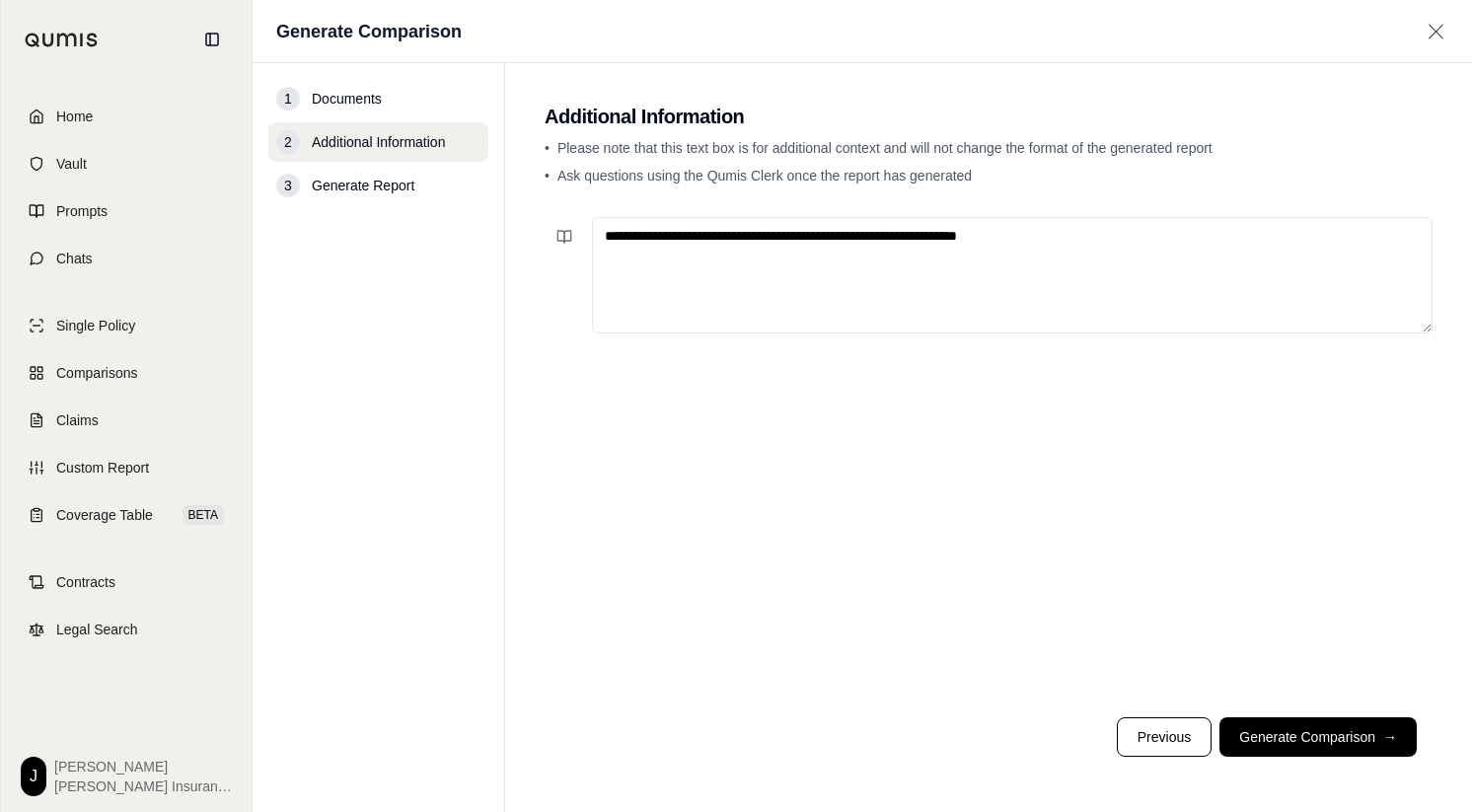 click on "**********" at bounding box center [1012, 275] 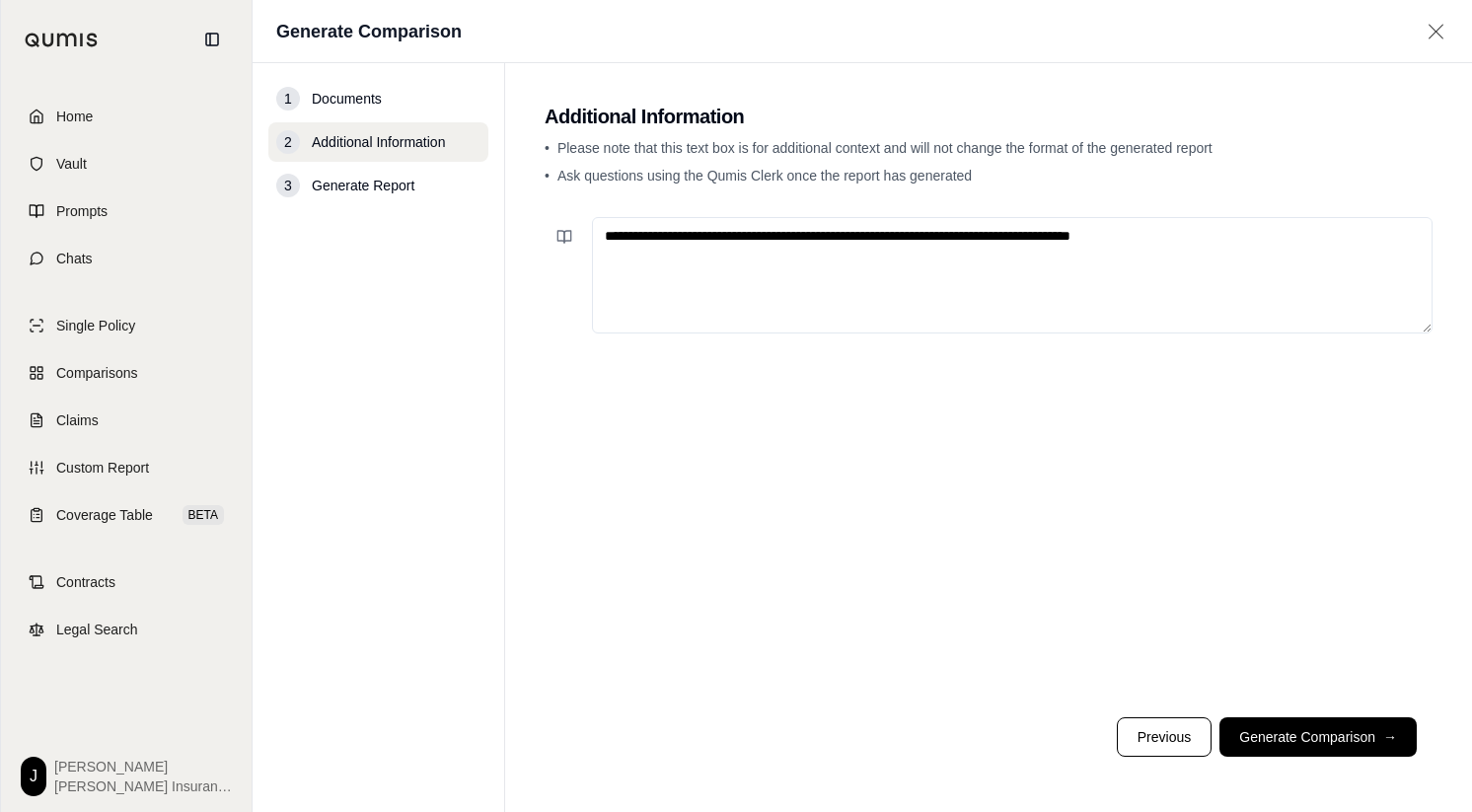 click on "**********" at bounding box center (1012, 275) 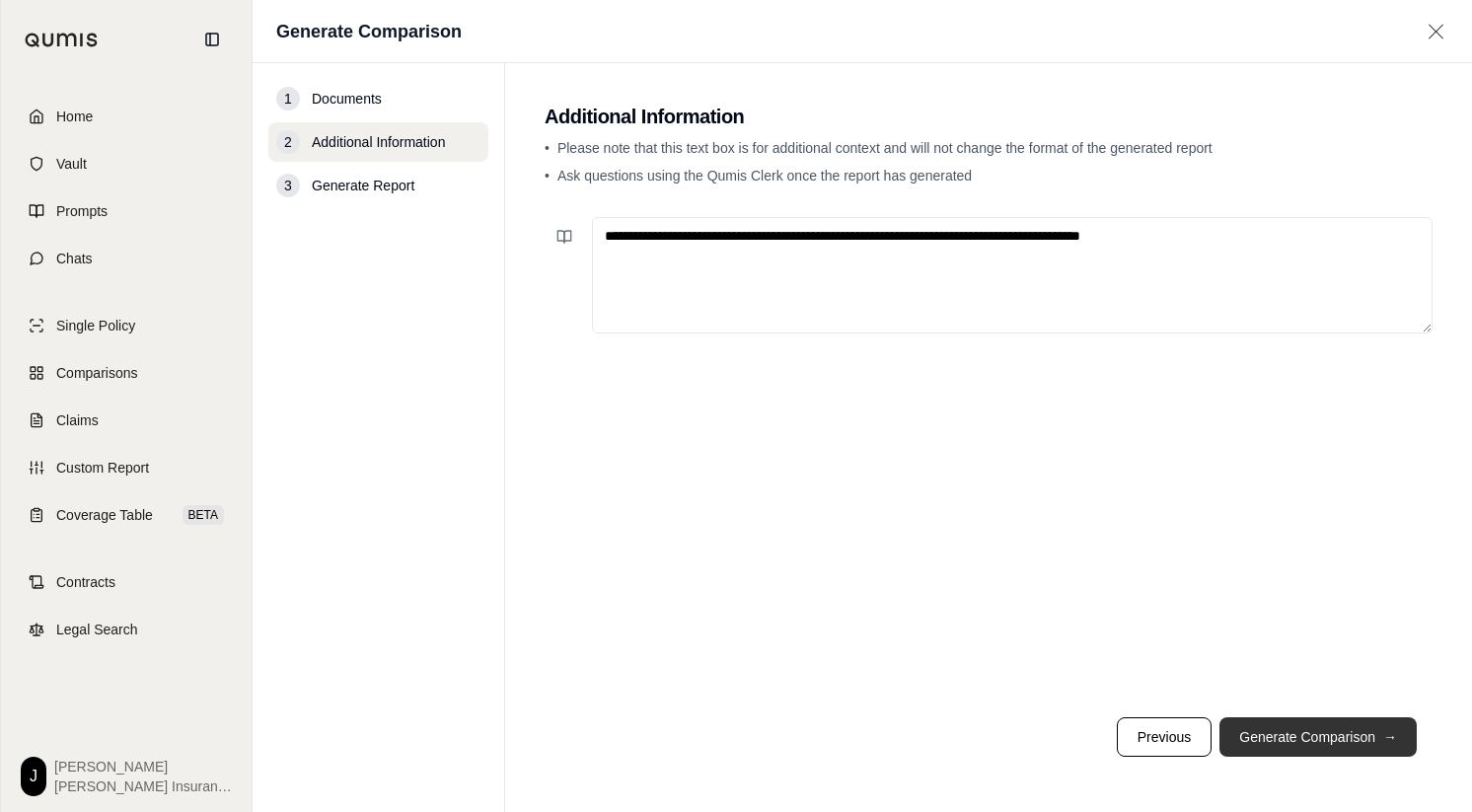 type on "**********" 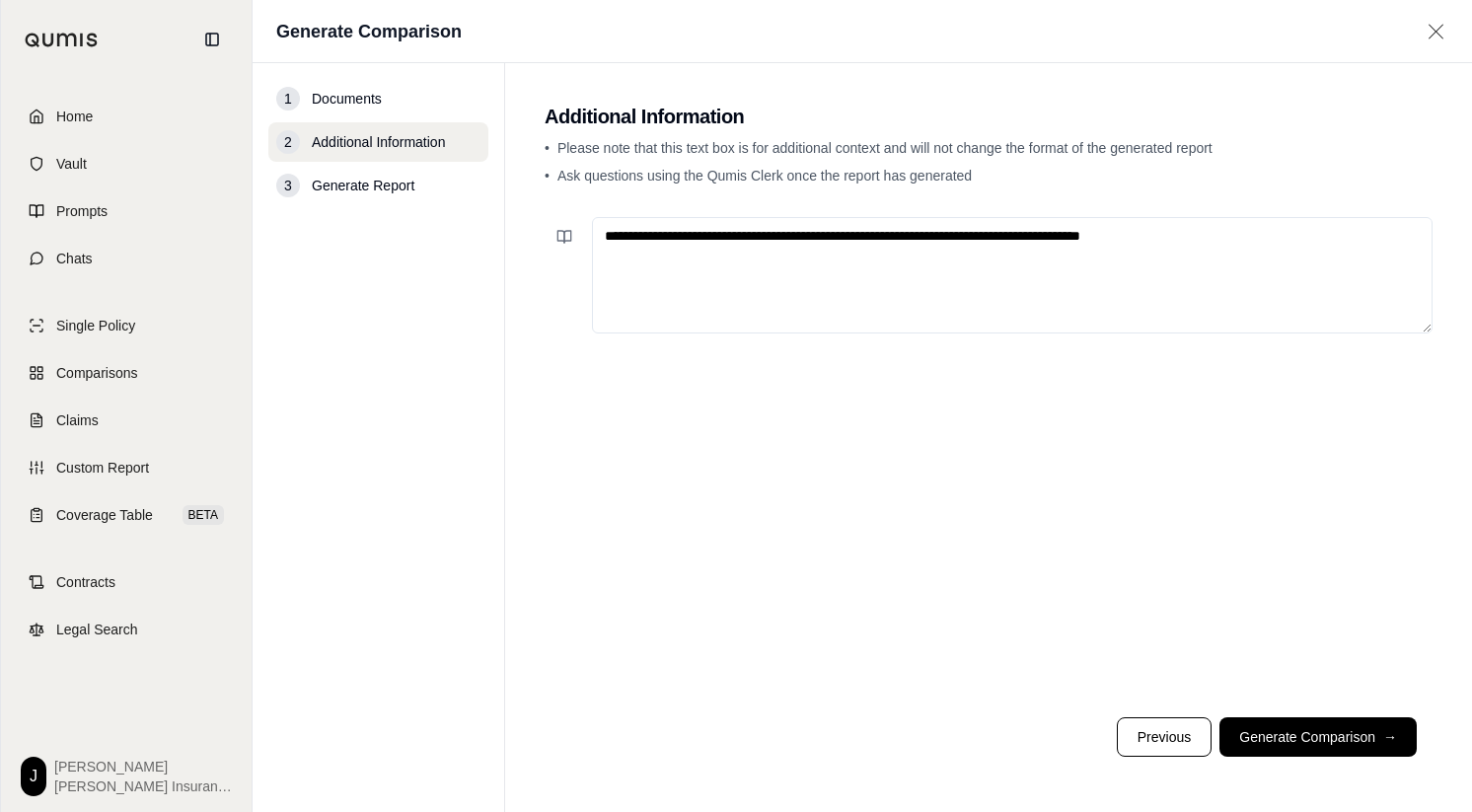 click on "Generate Comparison →" at bounding box center (1318, 737) 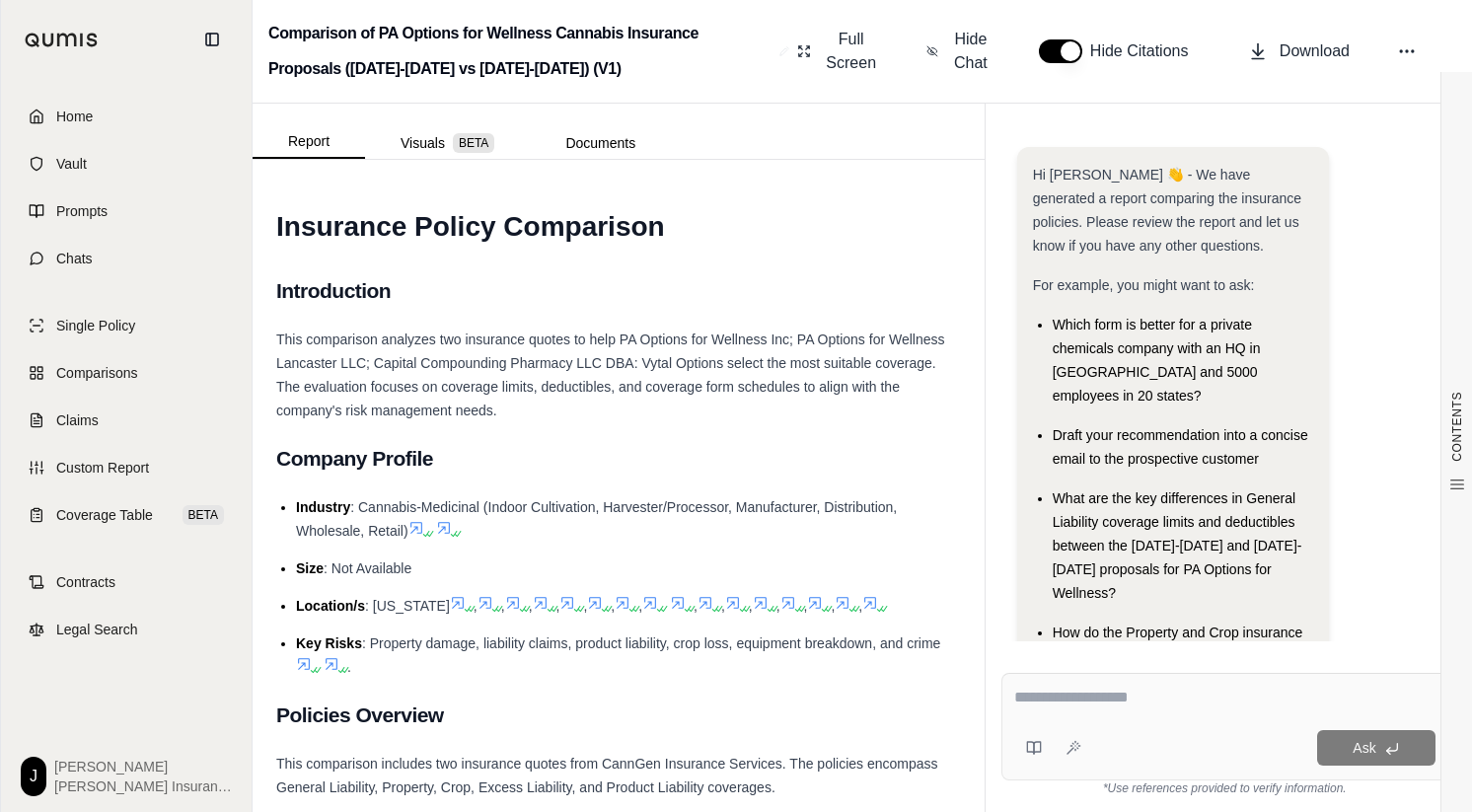 scroll, scrollTop: 0, scrollLeft: 0, axis: both 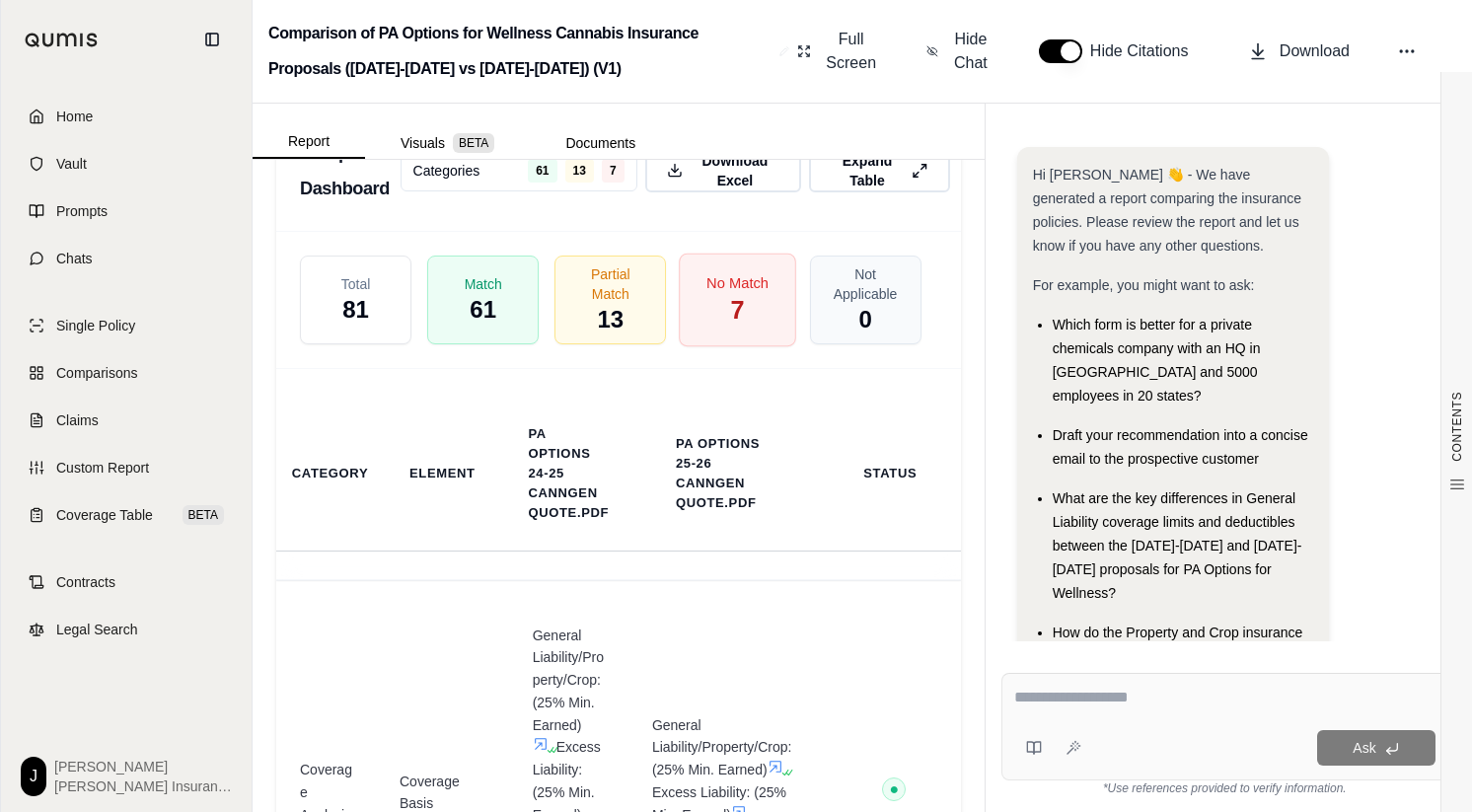 click on "No Match 7" at bounding box center [738, 299] 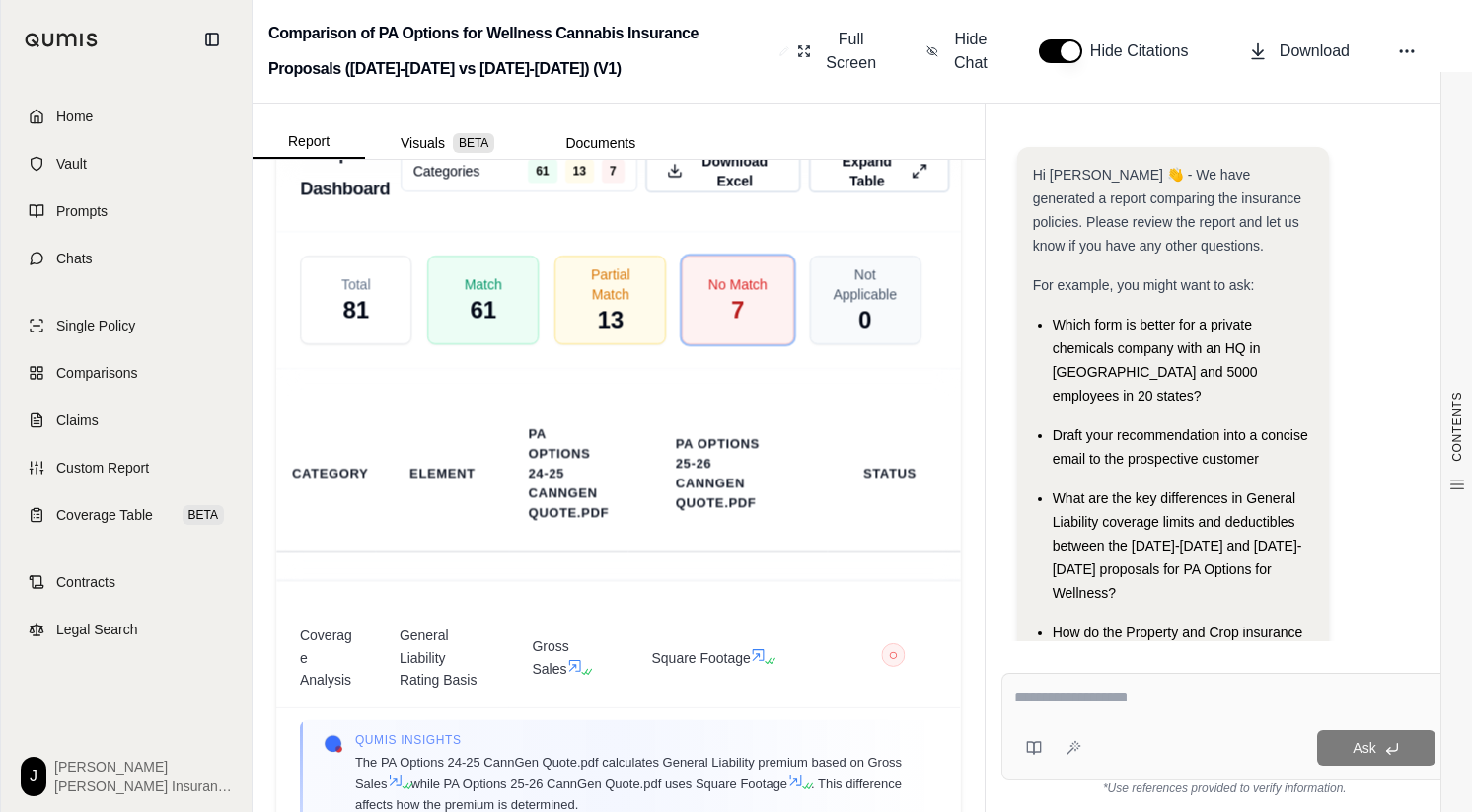 scroll, scrollTop: 4529, scrollLeft: 0, axis: vertical 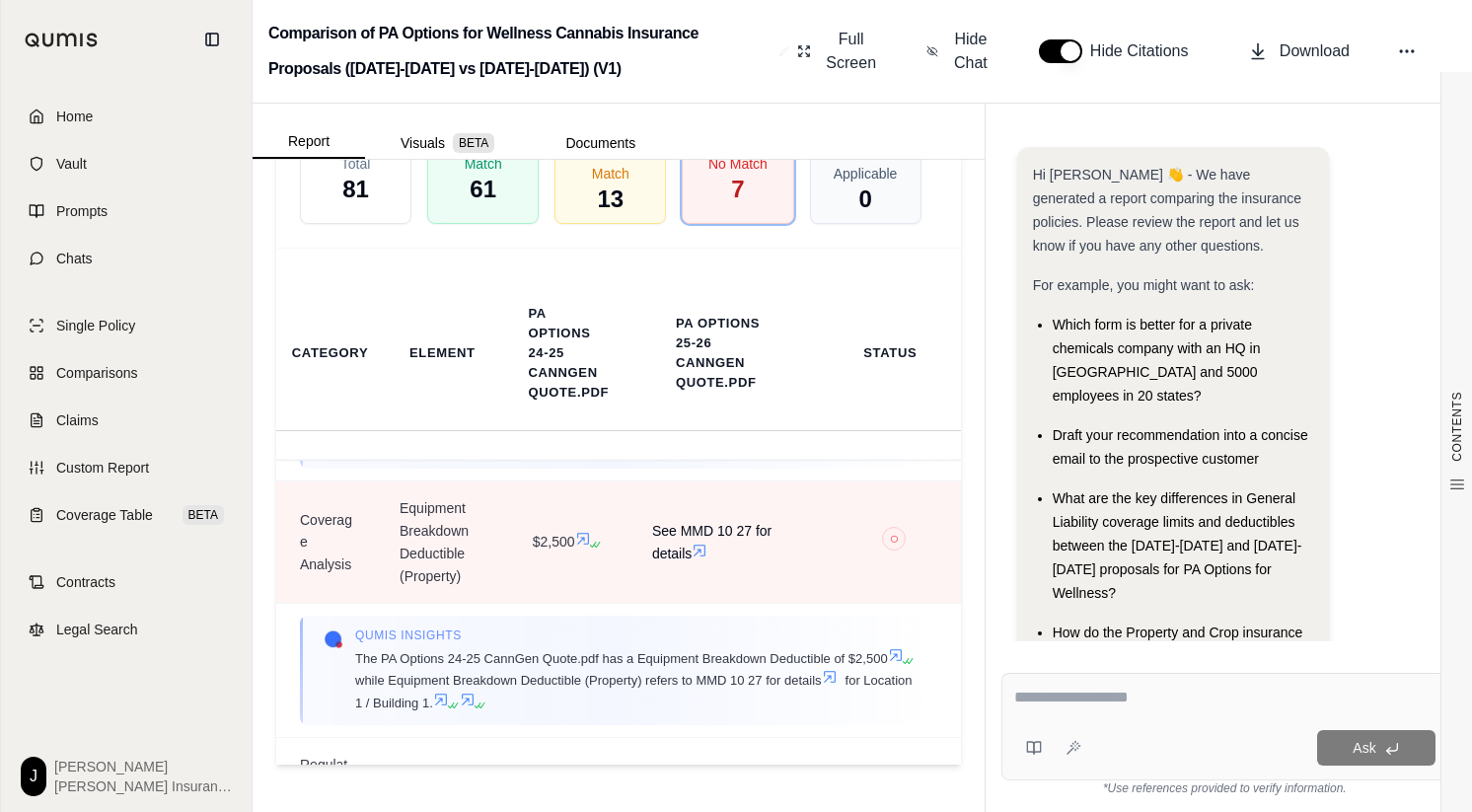 click 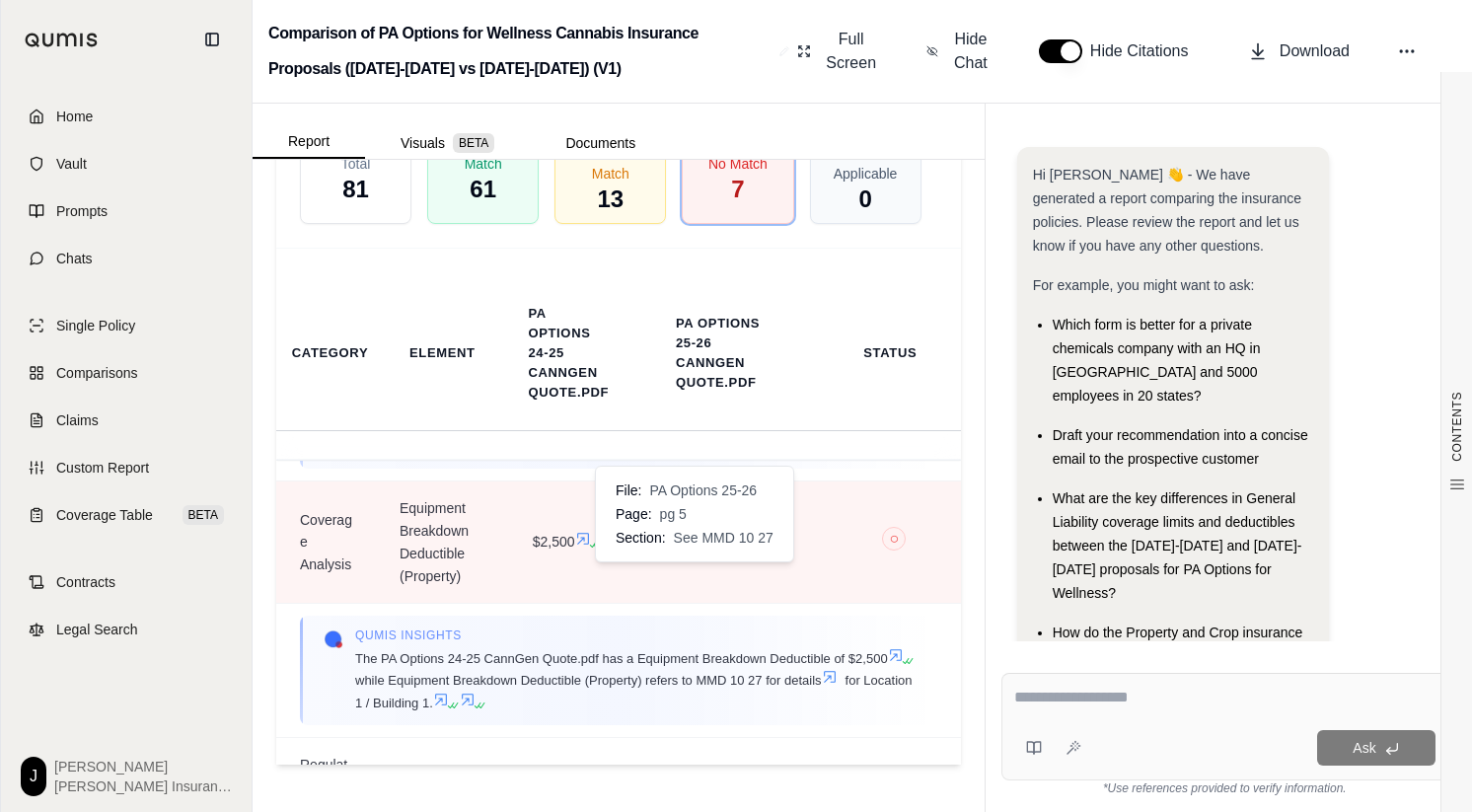click 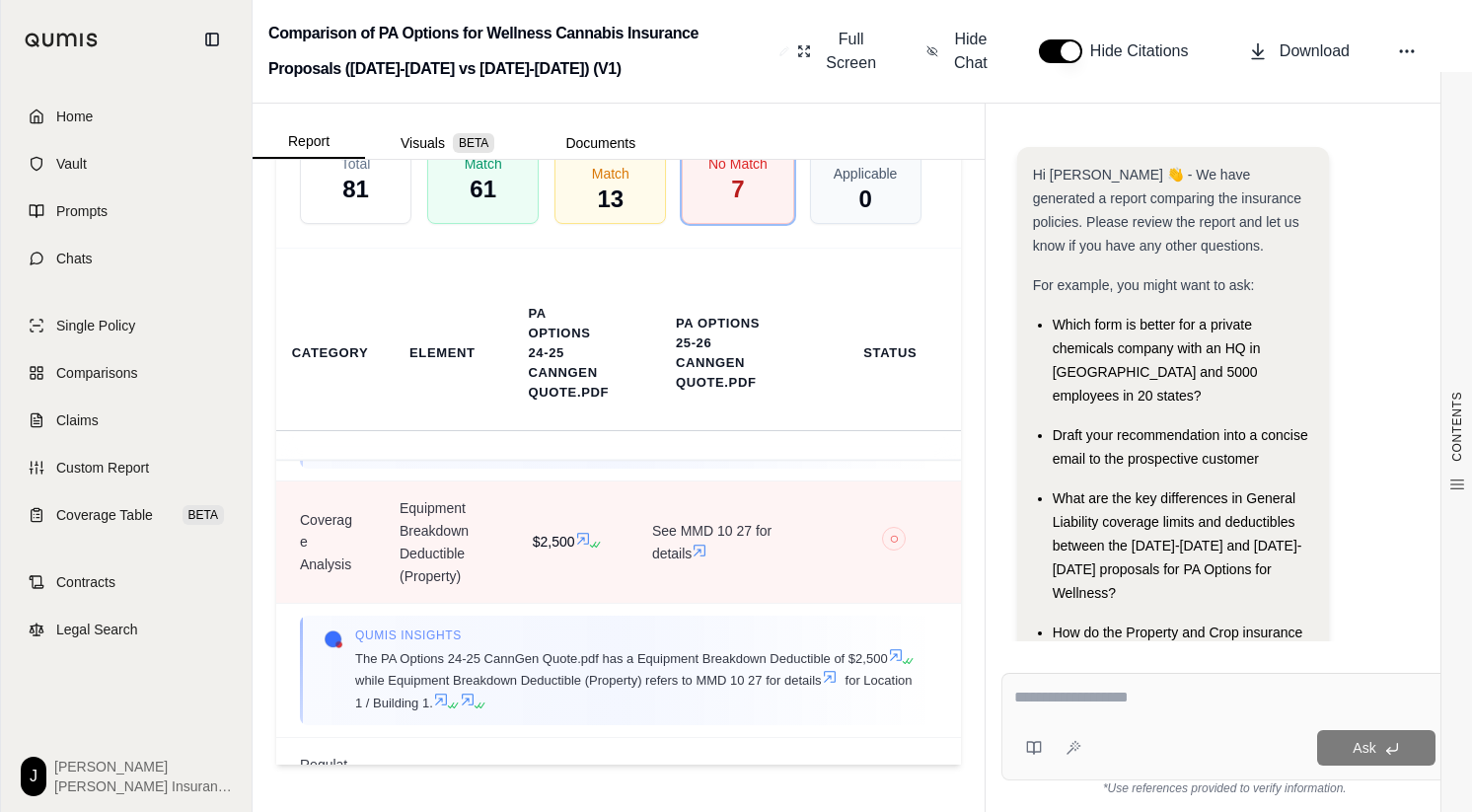 click 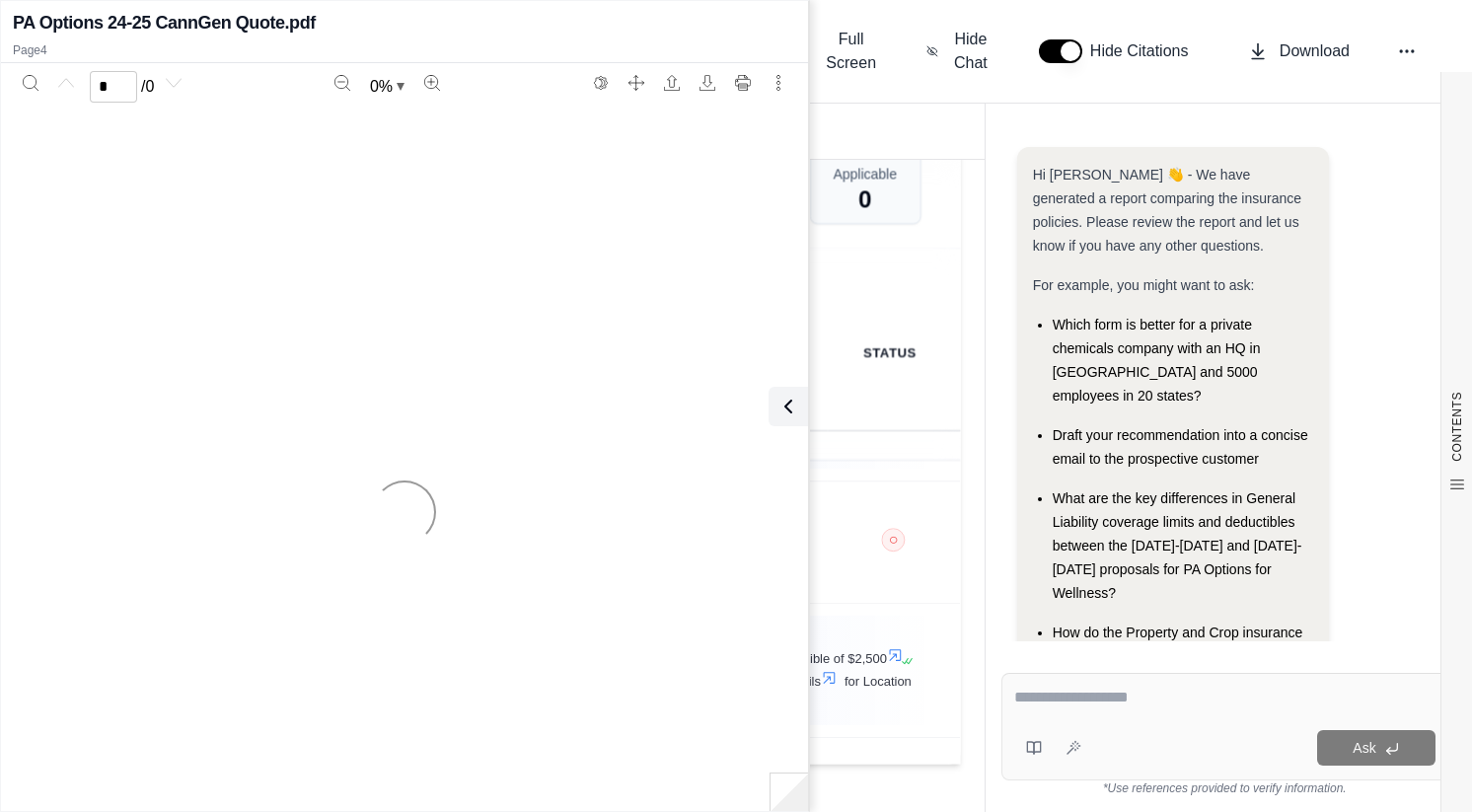 scroll, scrollTop: 137, scrollLeft: 0, axis: vertical 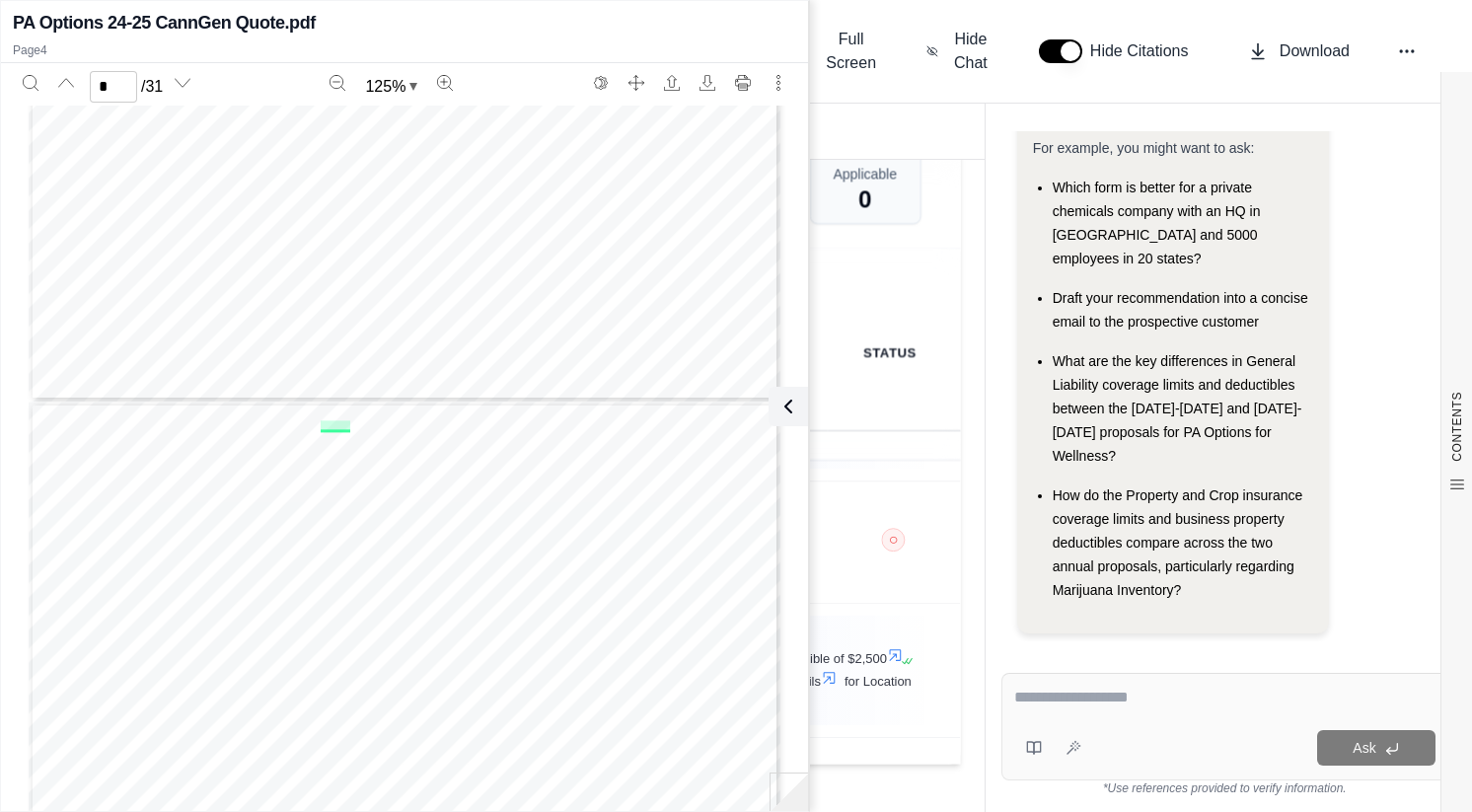 type on "*" 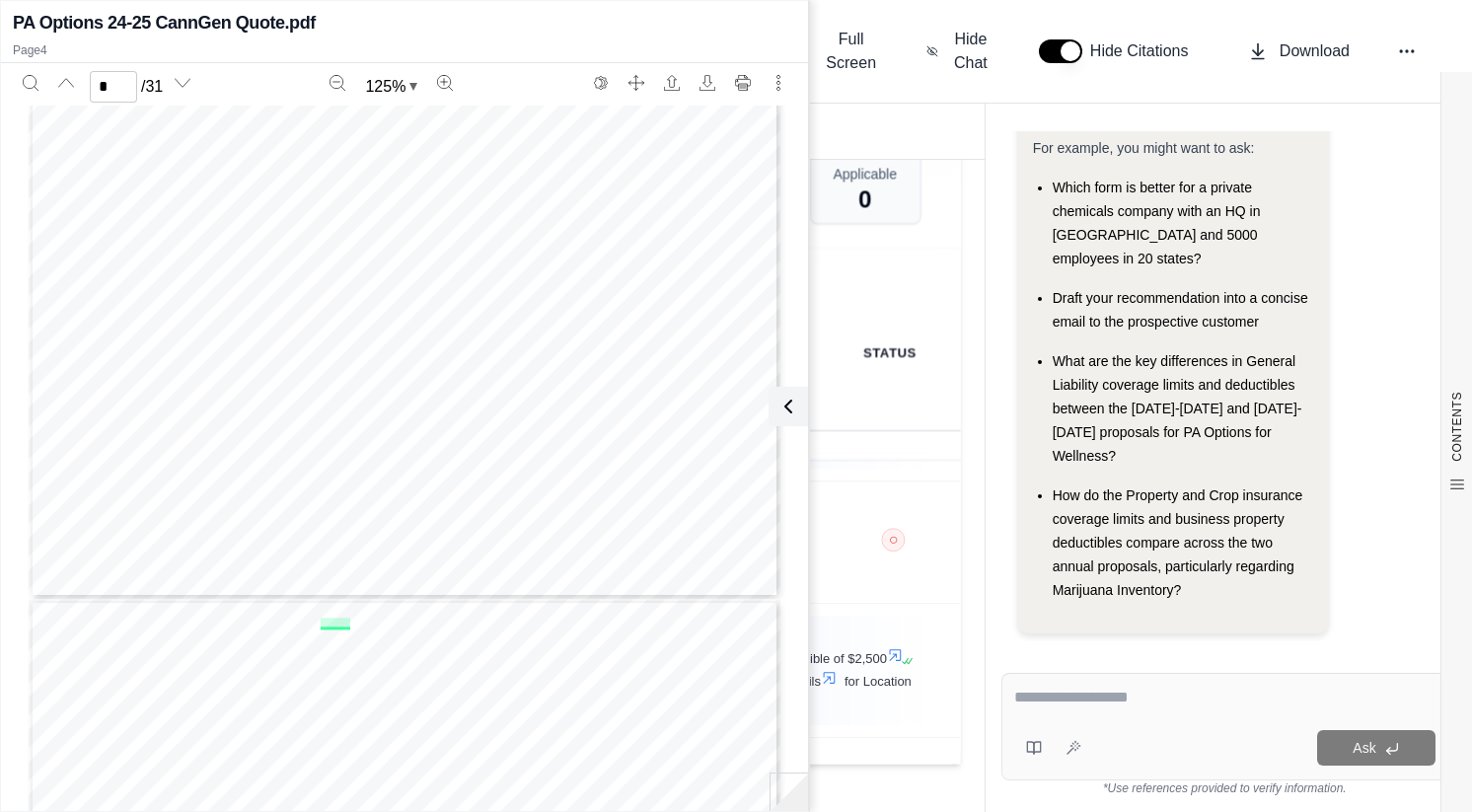scroll, scrollTop: 2524, scrollLeft: 0, axis: vertical 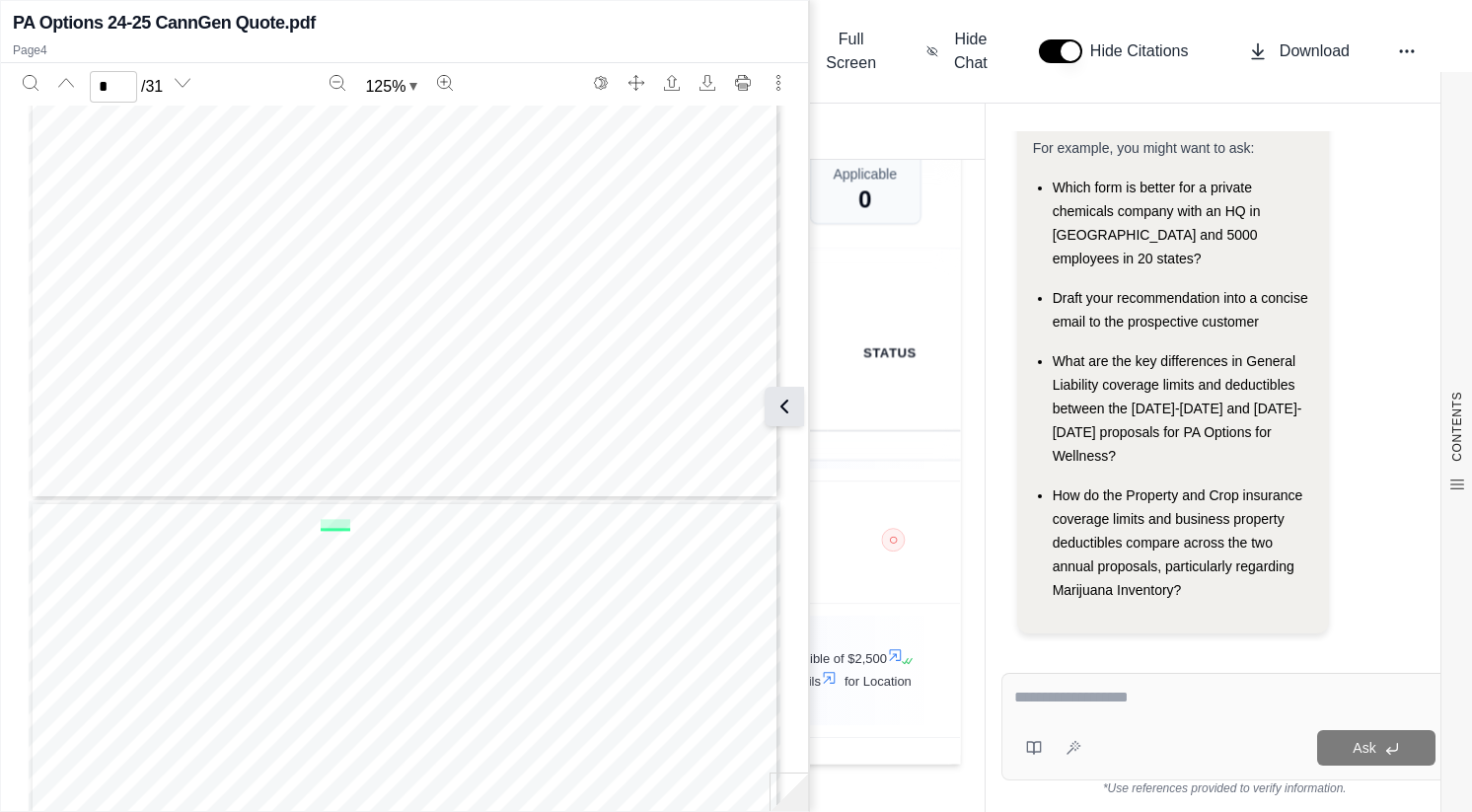 click 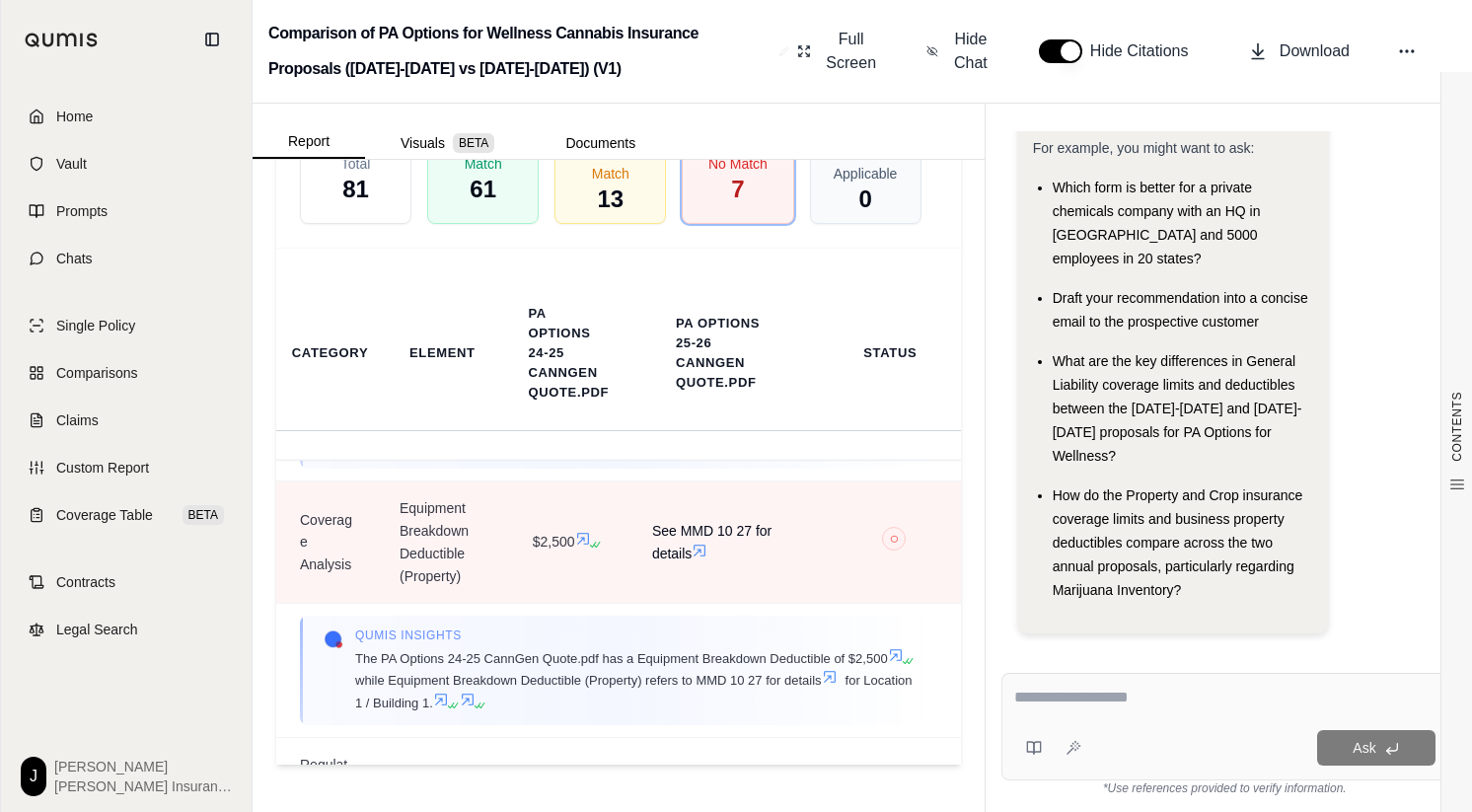 click 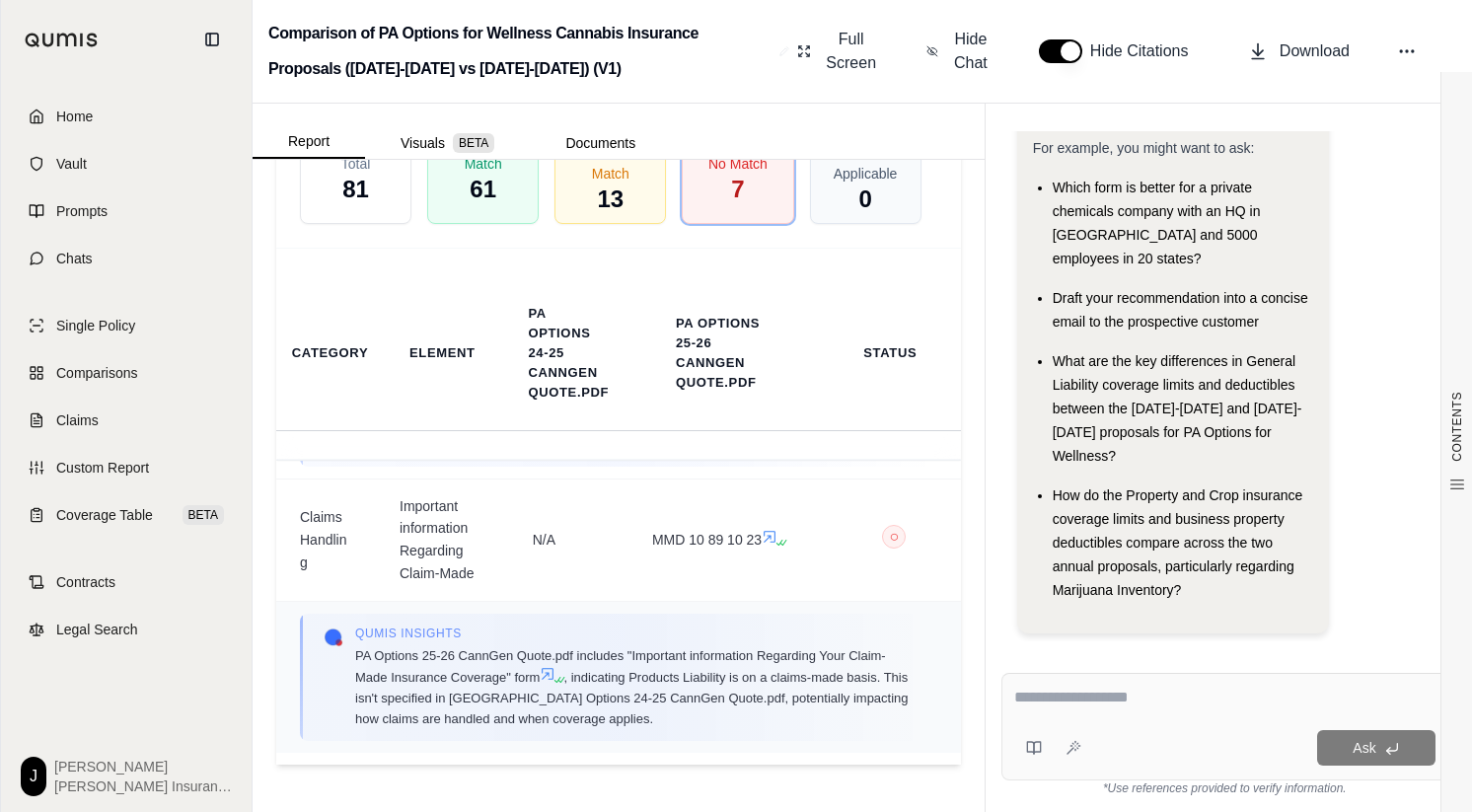 scroll, scrollTop: 1453, scrollLeft: 0, axis: vertical 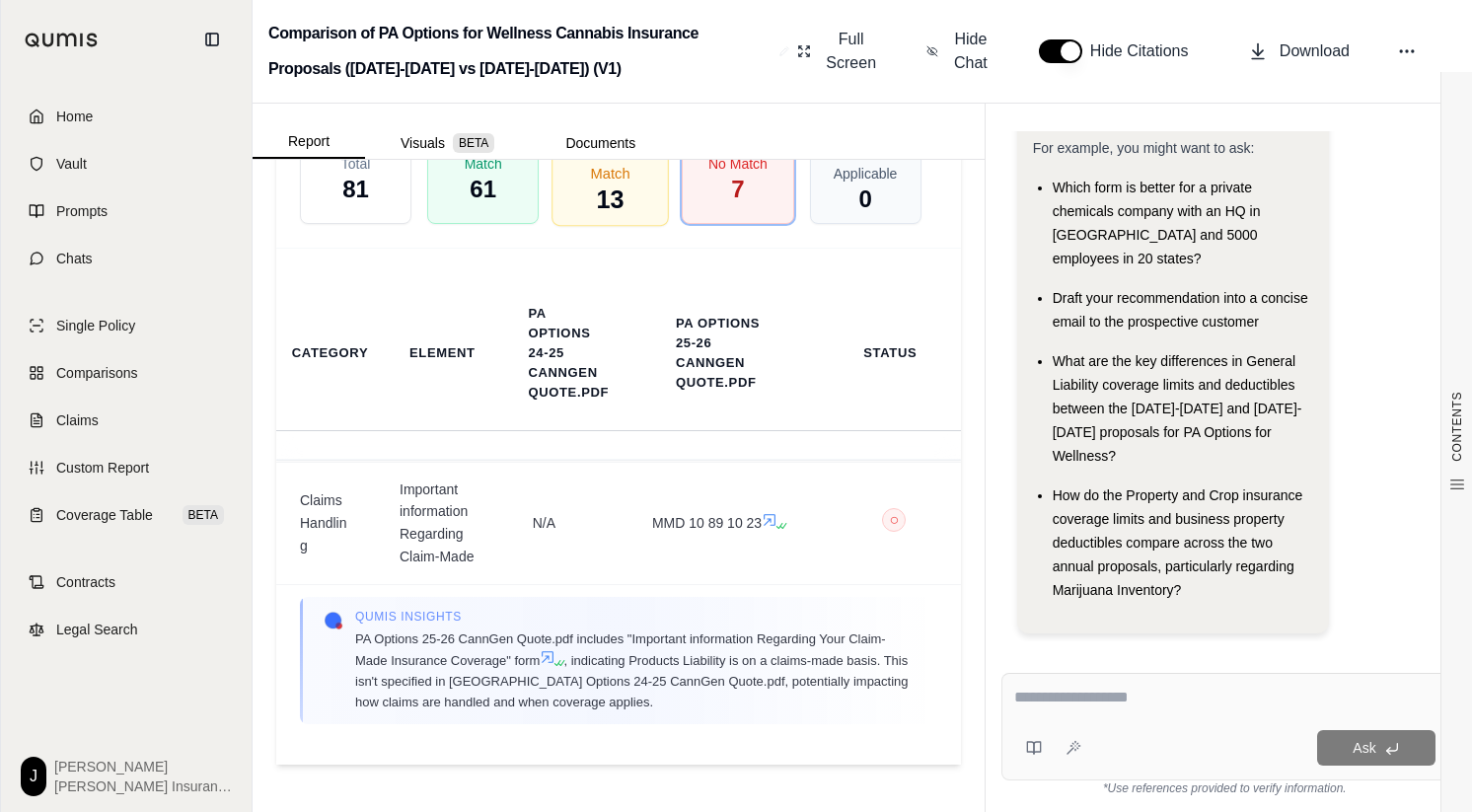 click on "No Match 7" at bounding box center [737, 180] 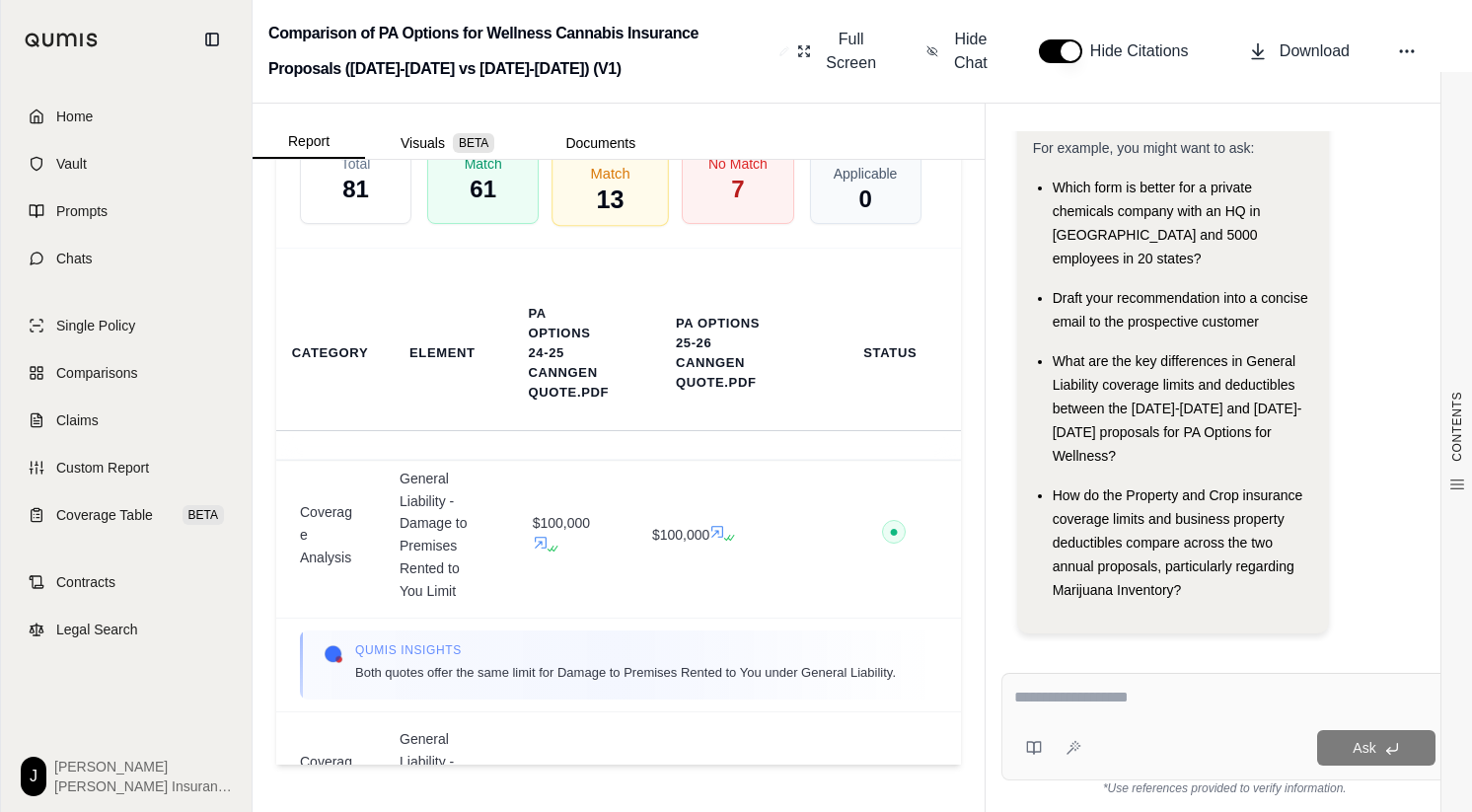 click on "13" at bounding box center [611, 200] 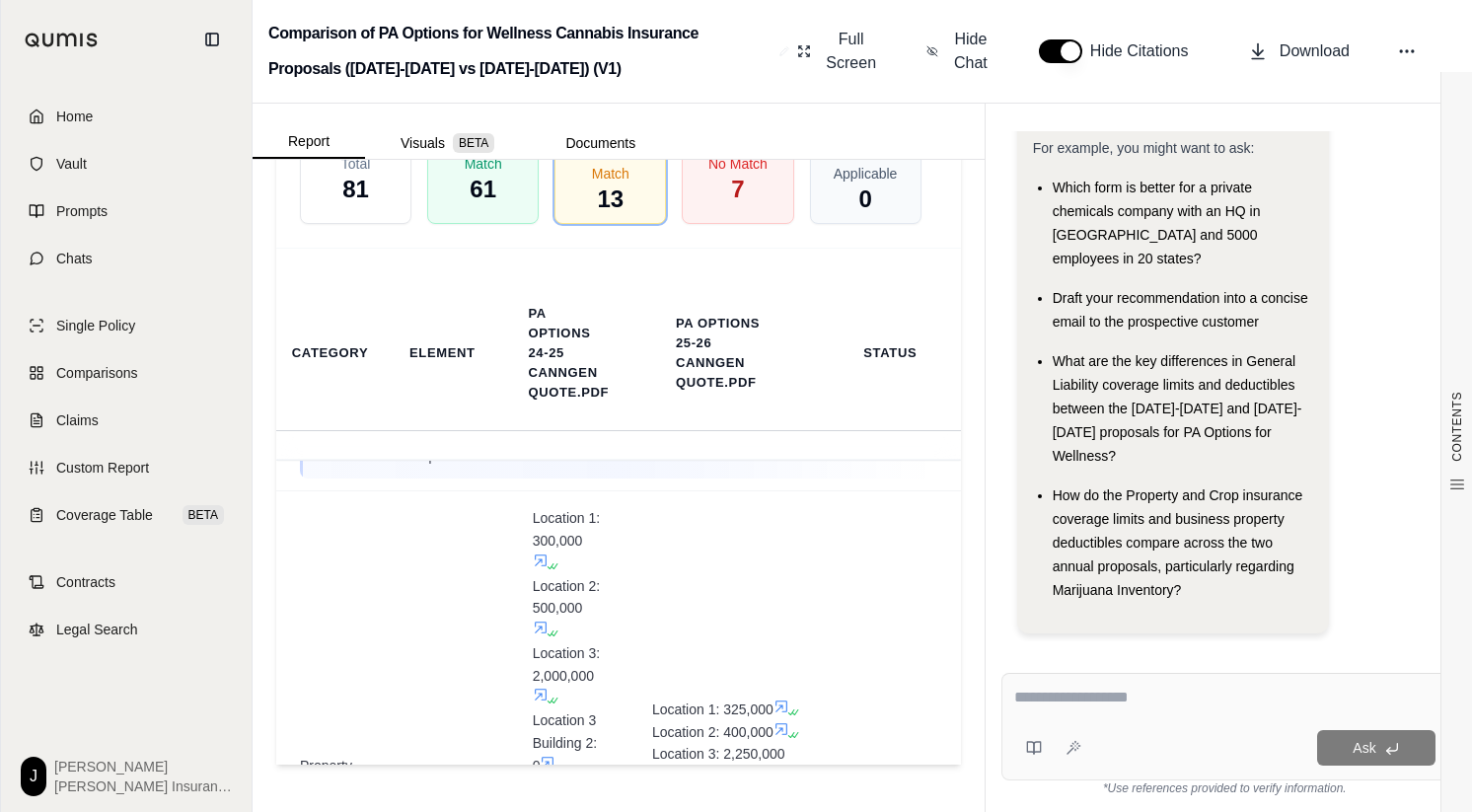 scroll, scrollTop: 2221, scrollLeft: 0, axis: vertical 